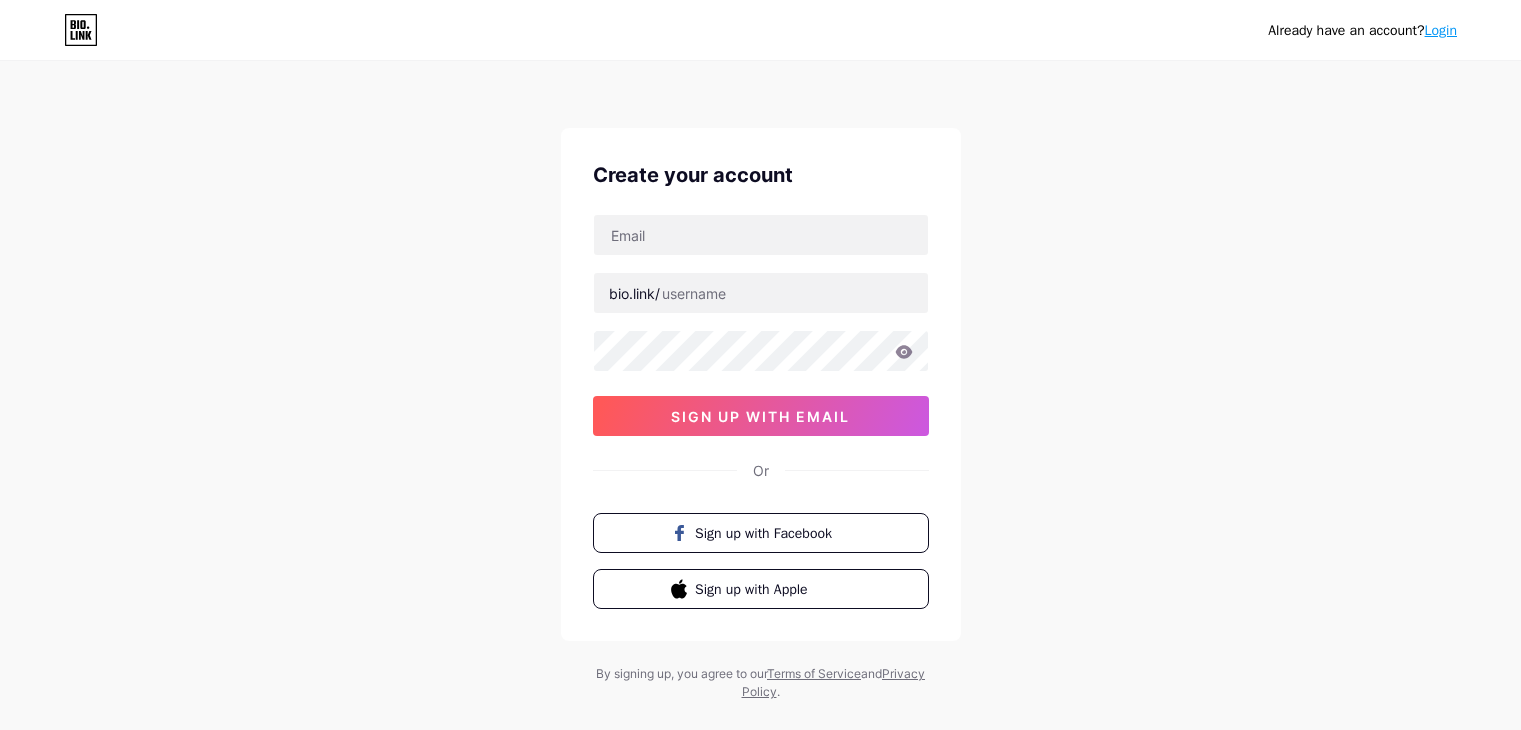 scroll, scrollTop: 0, scrollLeft: 0, axis: both 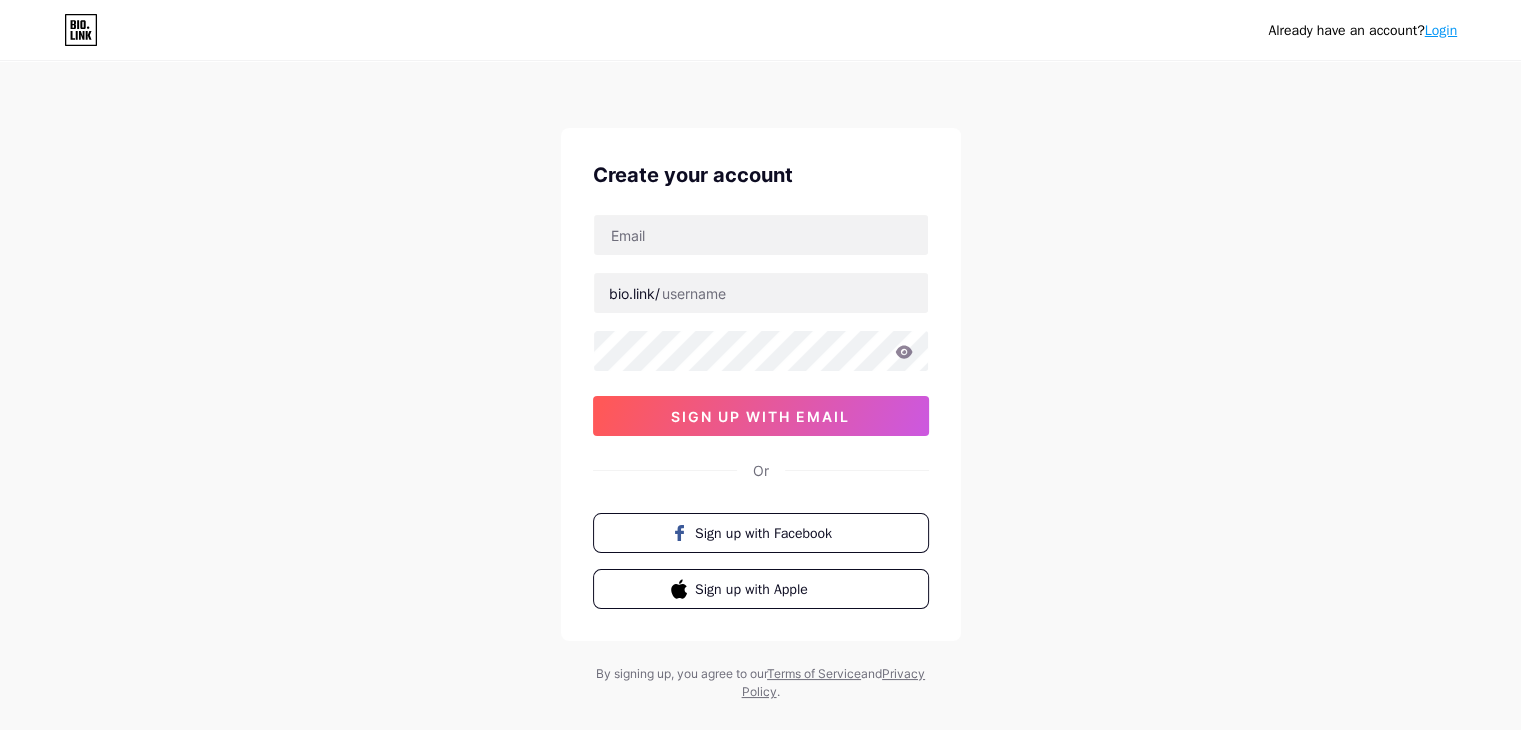 click at bounding box center [761, 235] 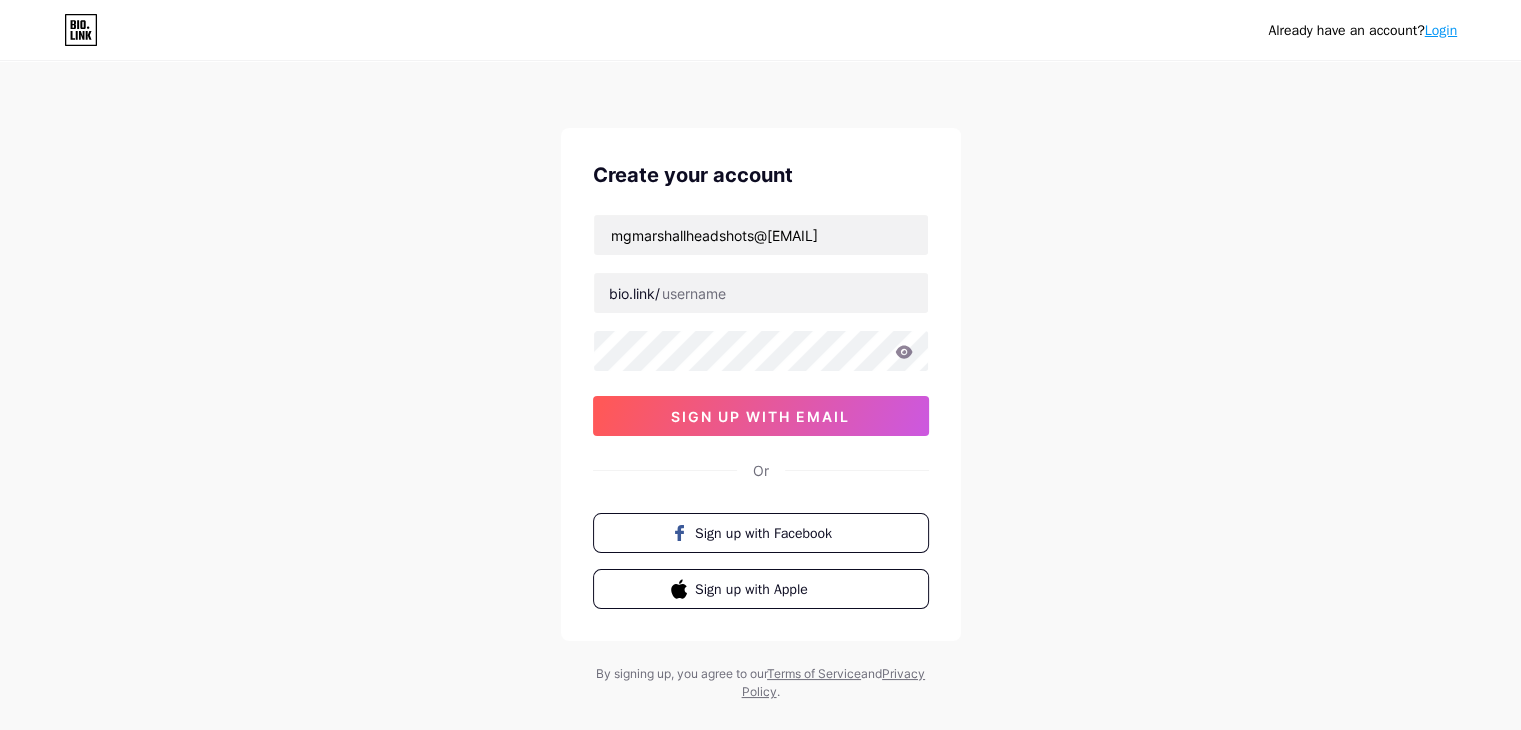 type on "mgmarshallheadshots@[EMAIL]" 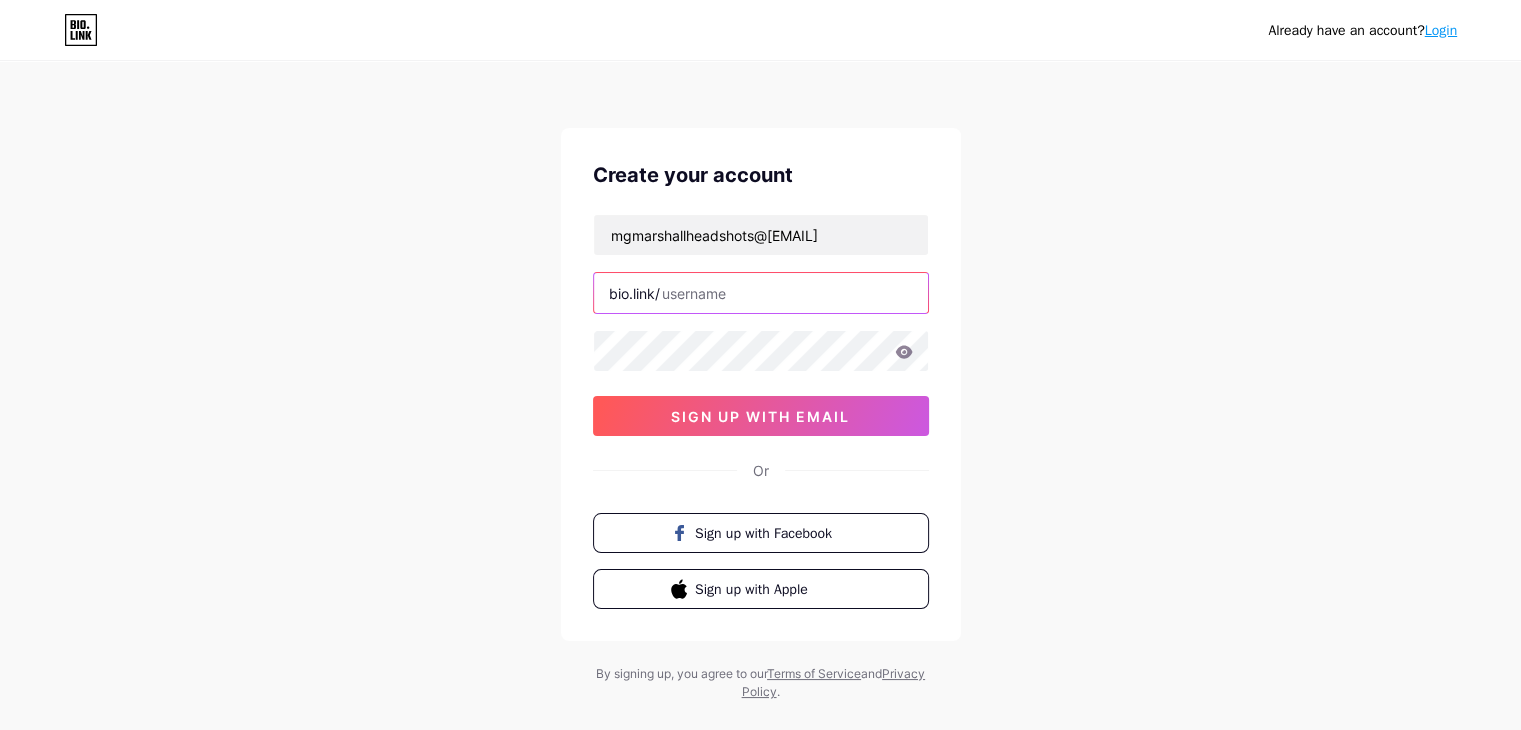 click at bounding box center [761, 293] 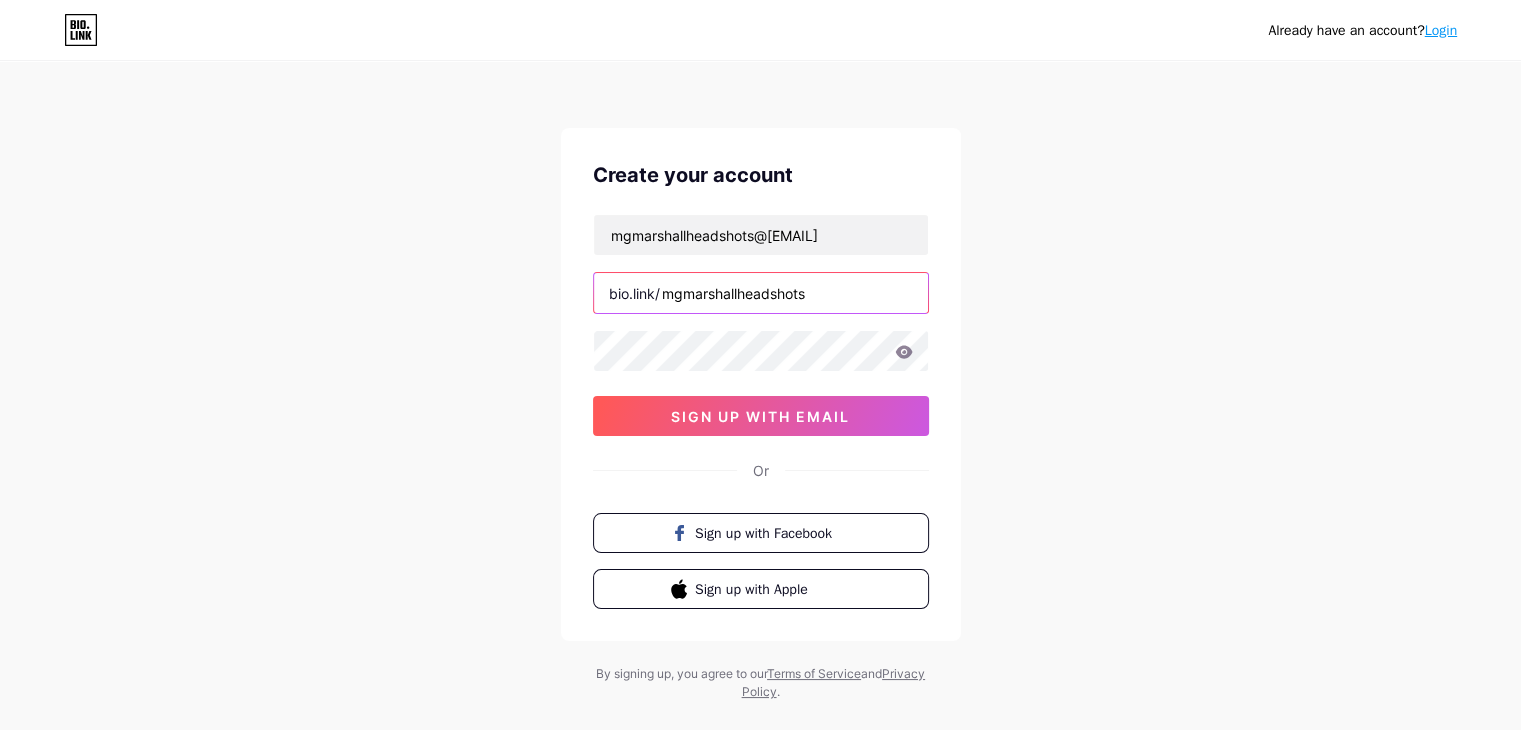 type on "mgmarshallheadshots" 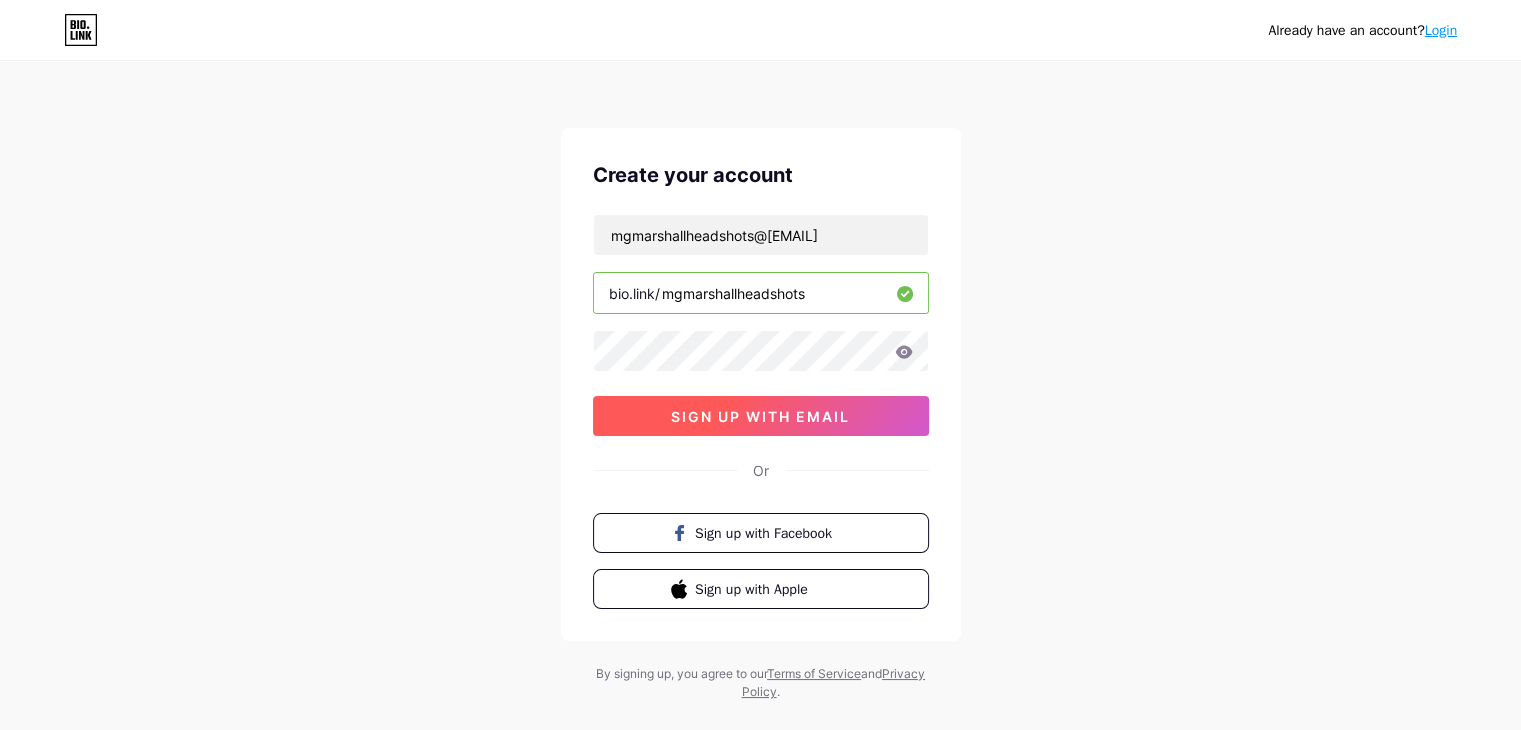 click on "sign up with email" at bounding box center (760, 416) 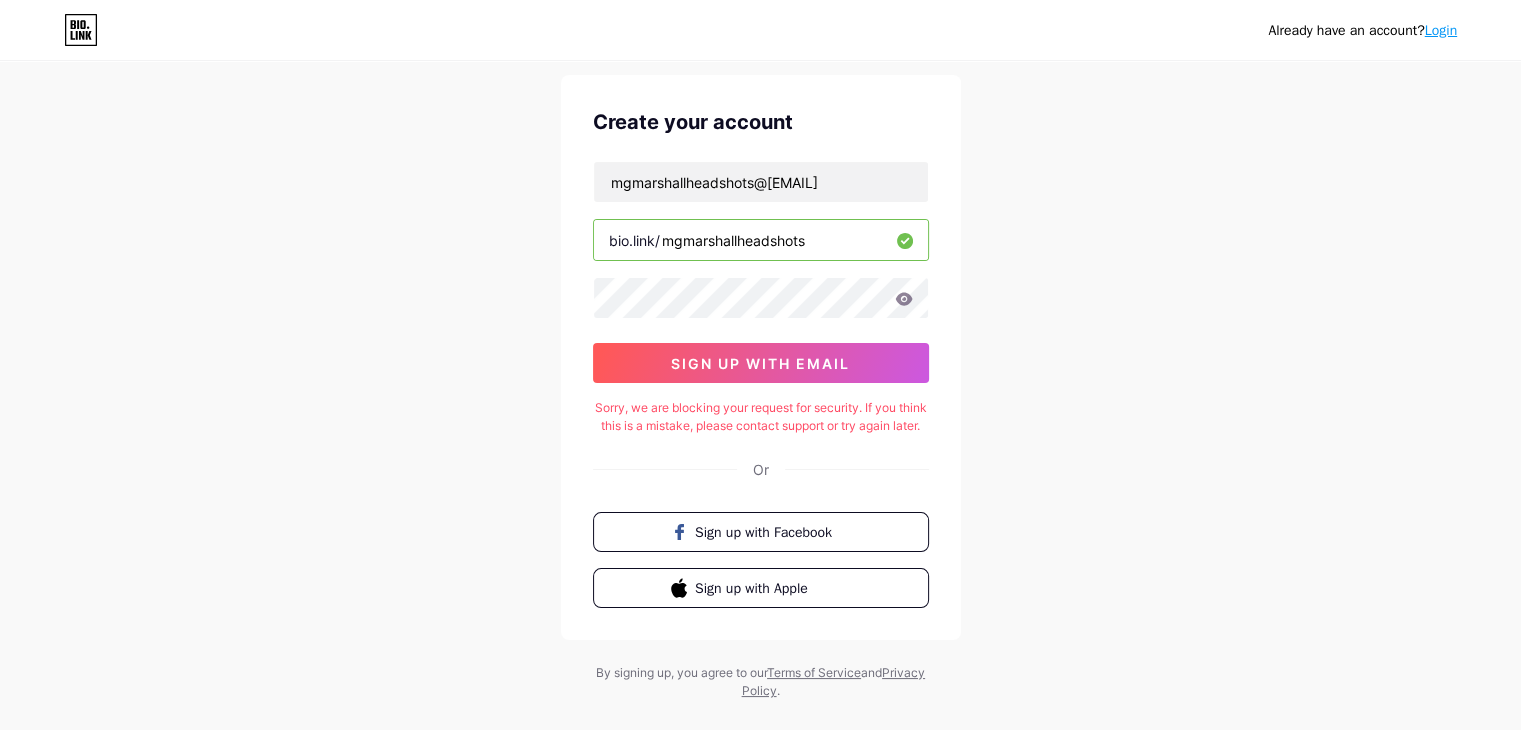 scroll, scrollTop: 104, scrollLeft: 0, axis: vertical 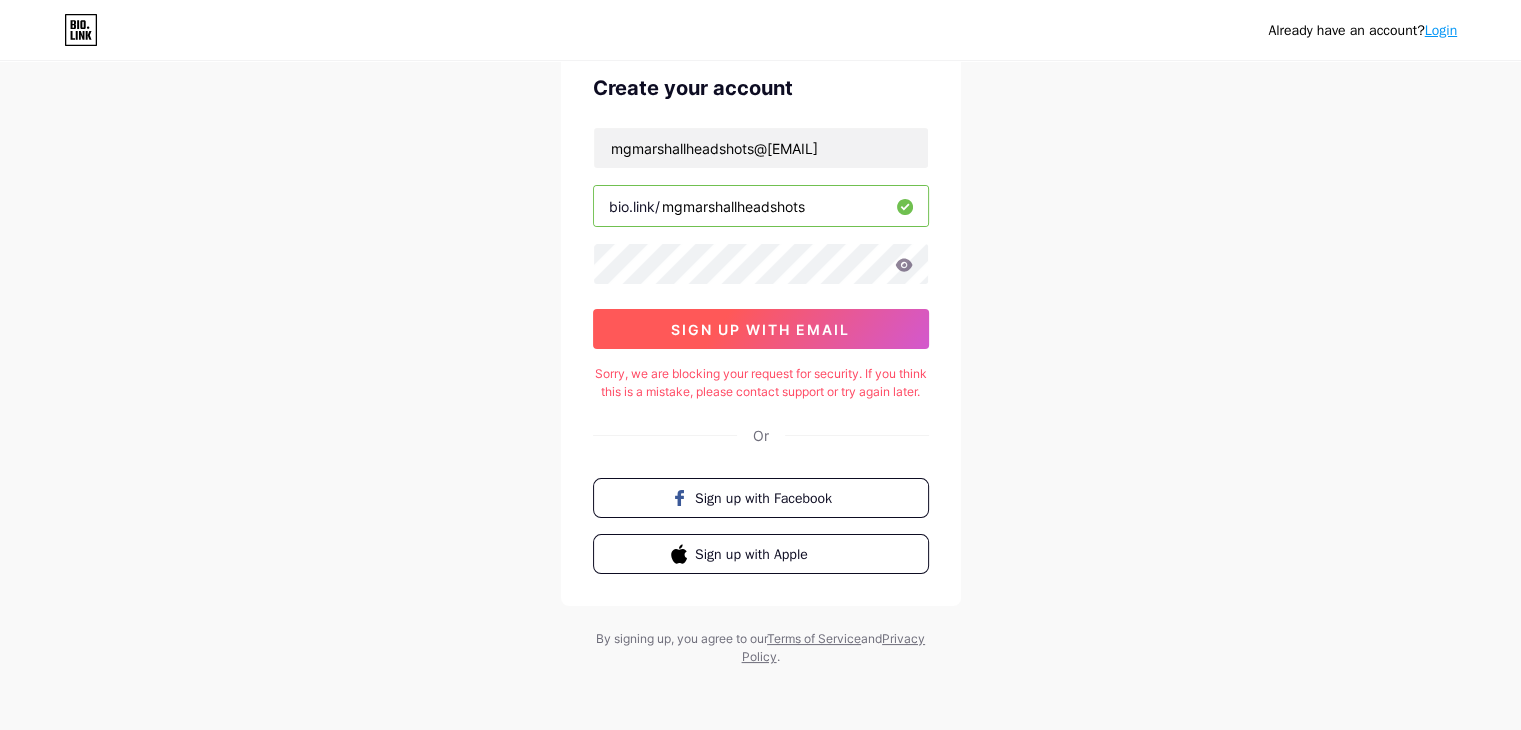 click on "sign up with email" at bounding box center [761, 329] 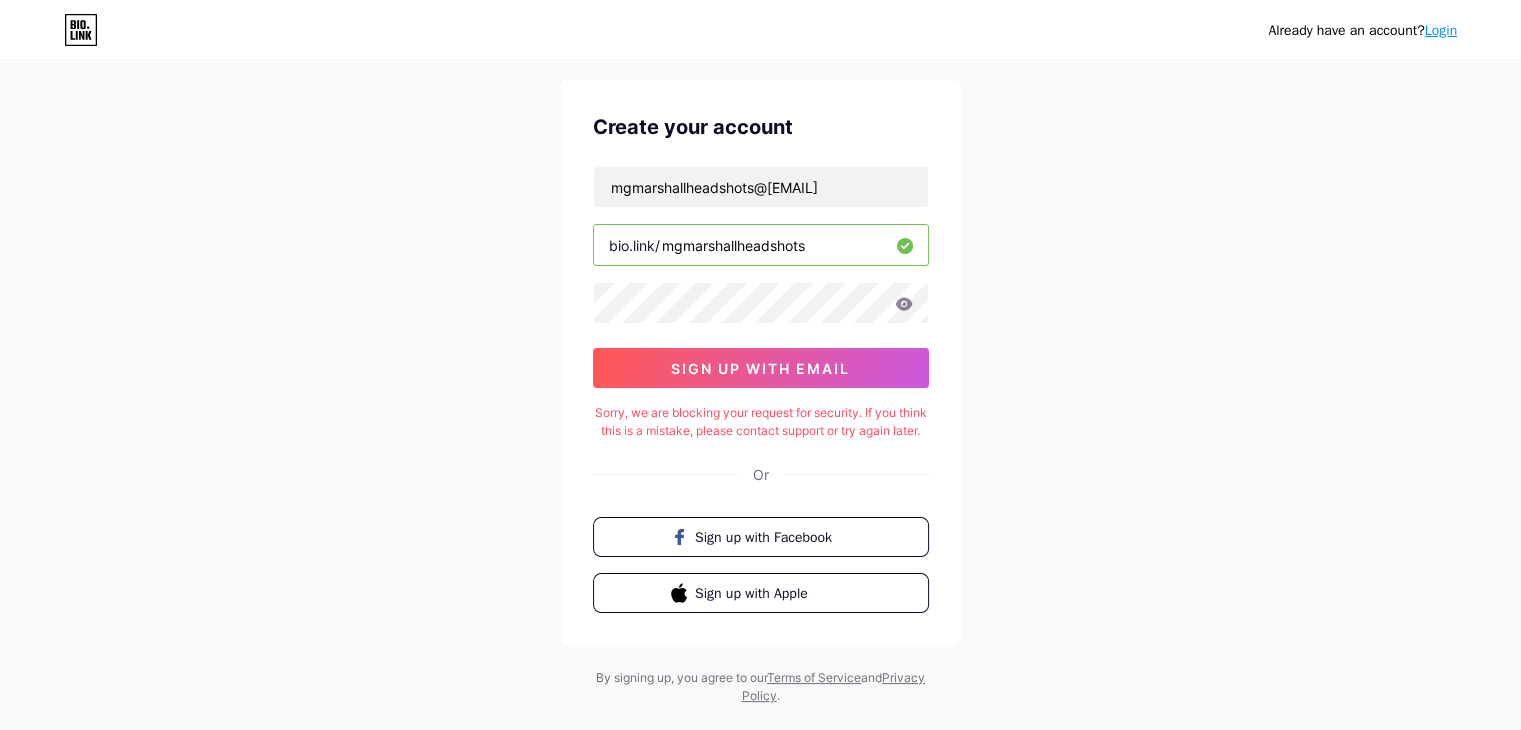 scroll, scrollTop: 0, scrollLeft: 0, axis: both 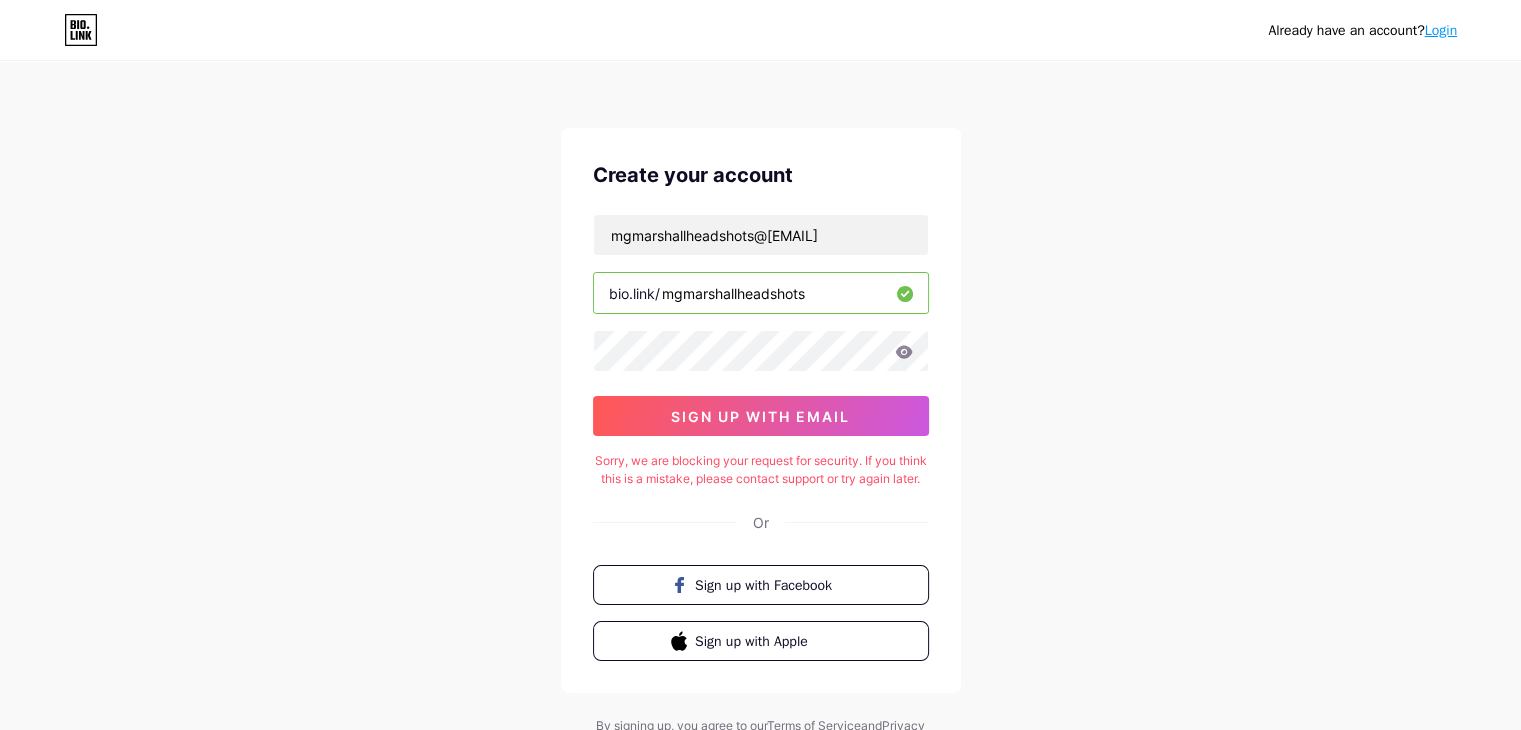 click on "Login" at bounding box center (1441, 30) 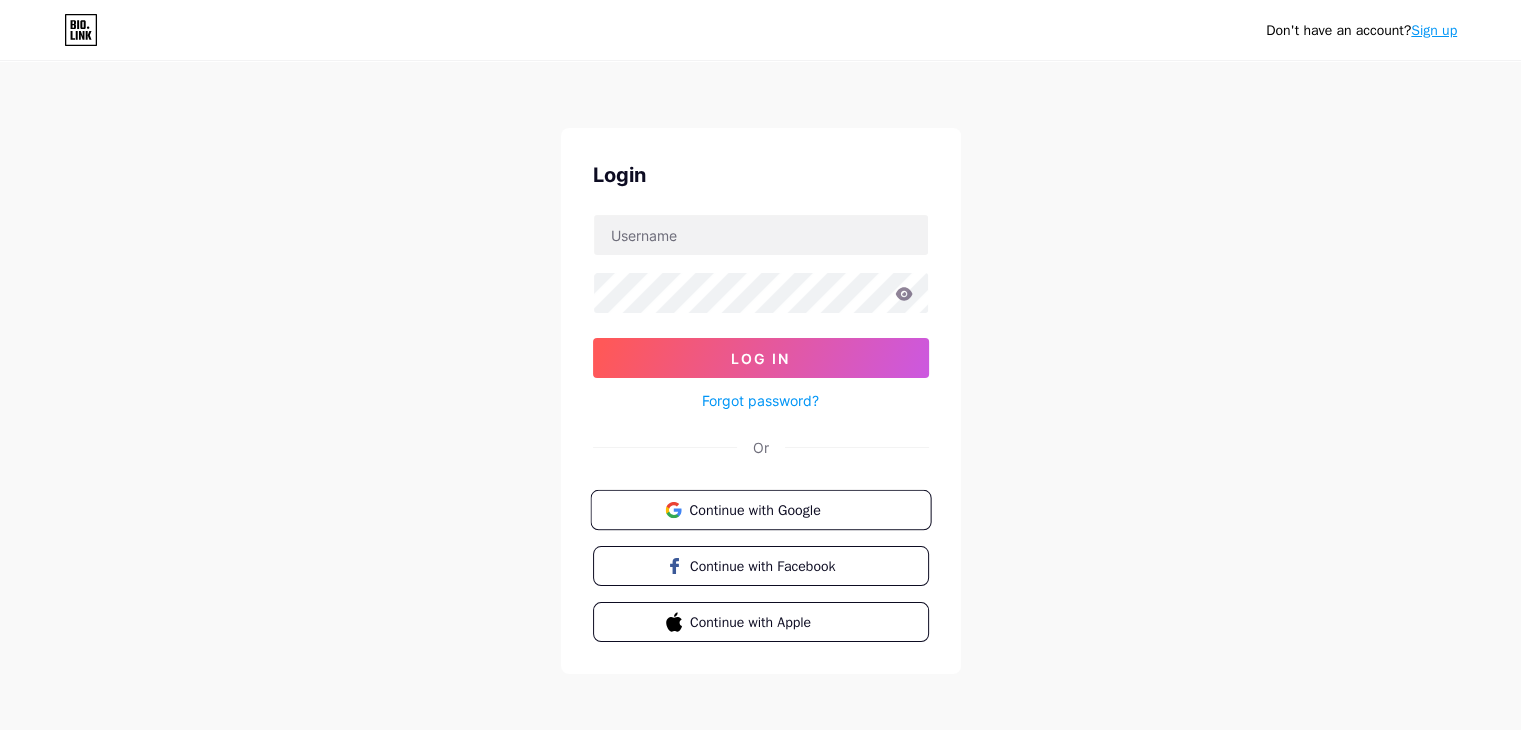 click on "Continue with Google" at bounding box center [772, 509] 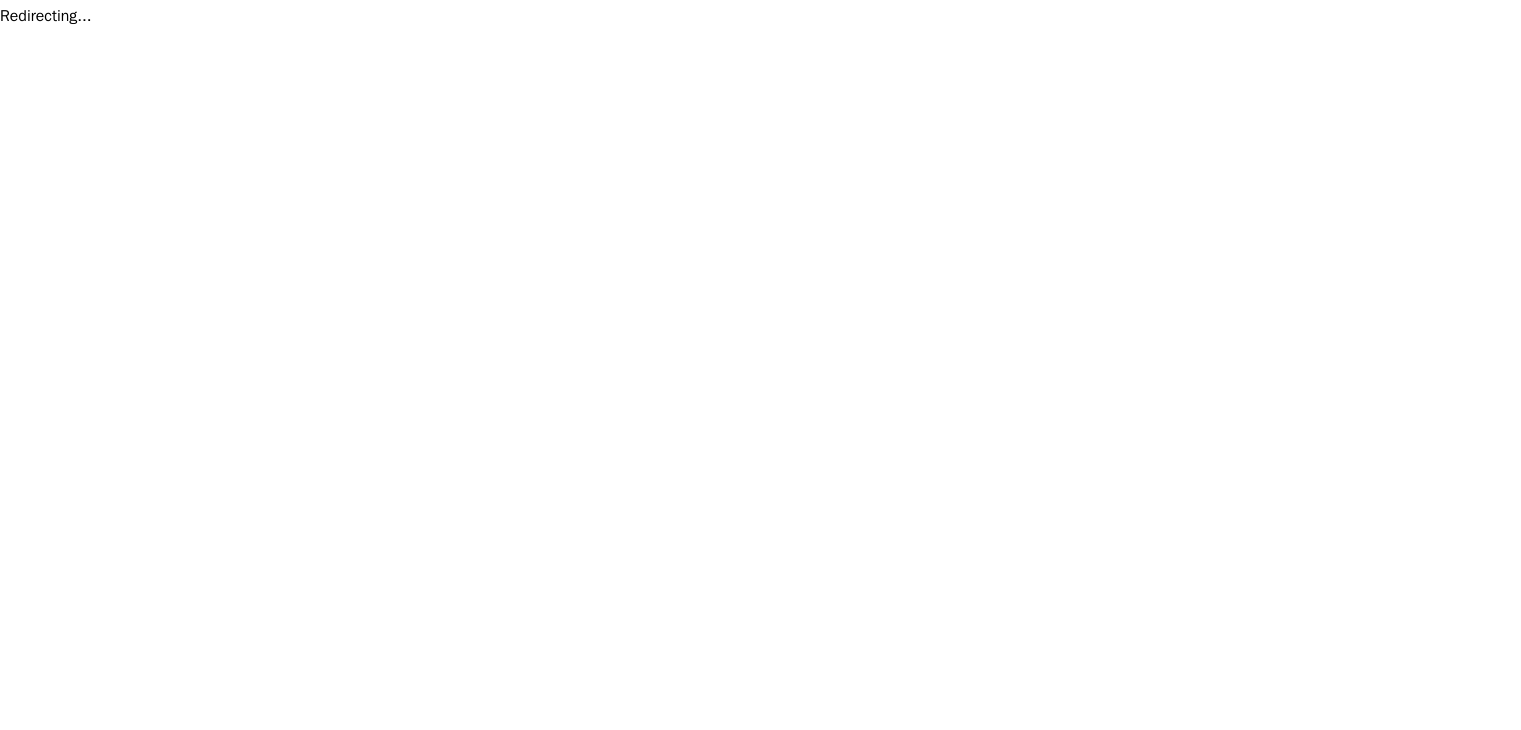 scroll, scrollTop: 0, scrollLeft: 0, axis: both 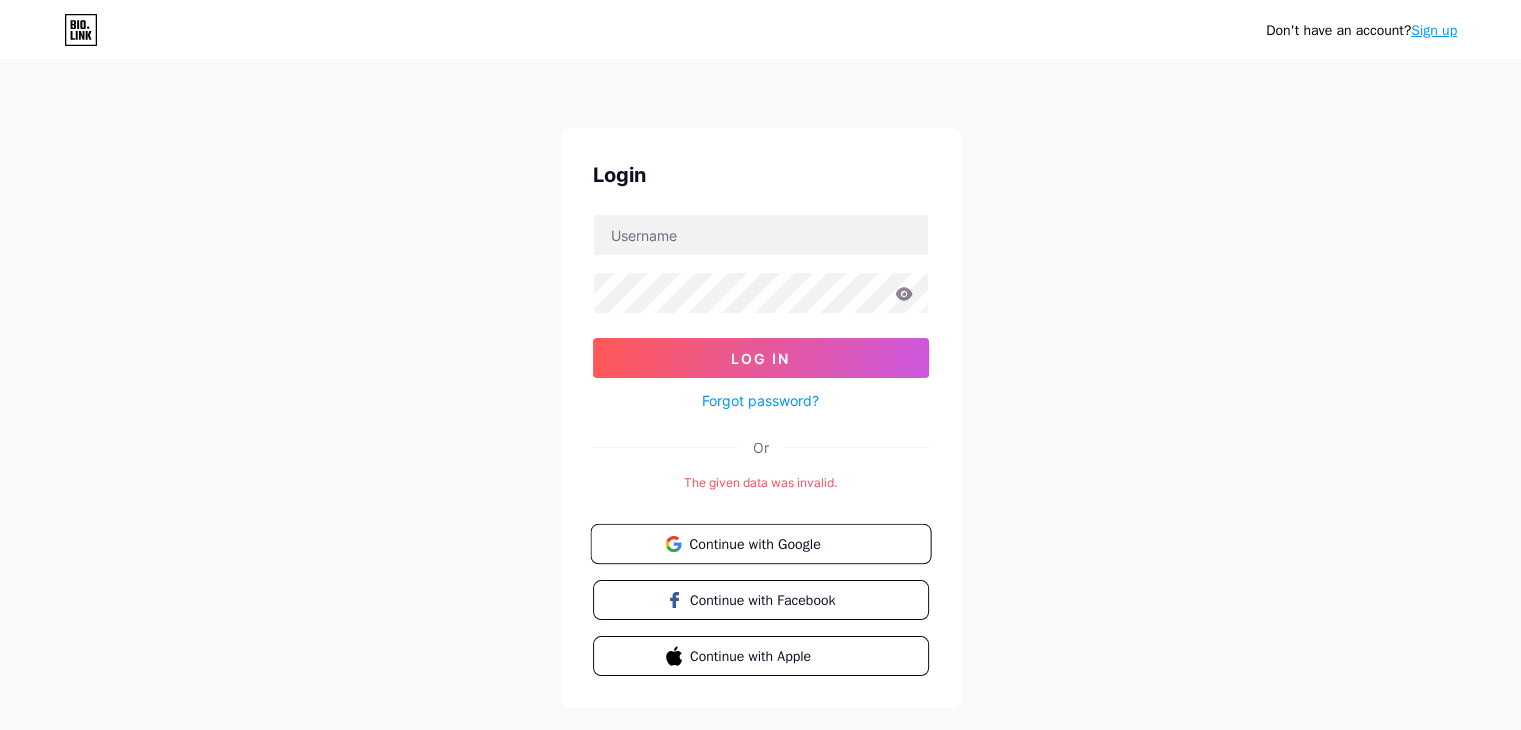 click on "Continue with Google" at bounding box center (772, 543) 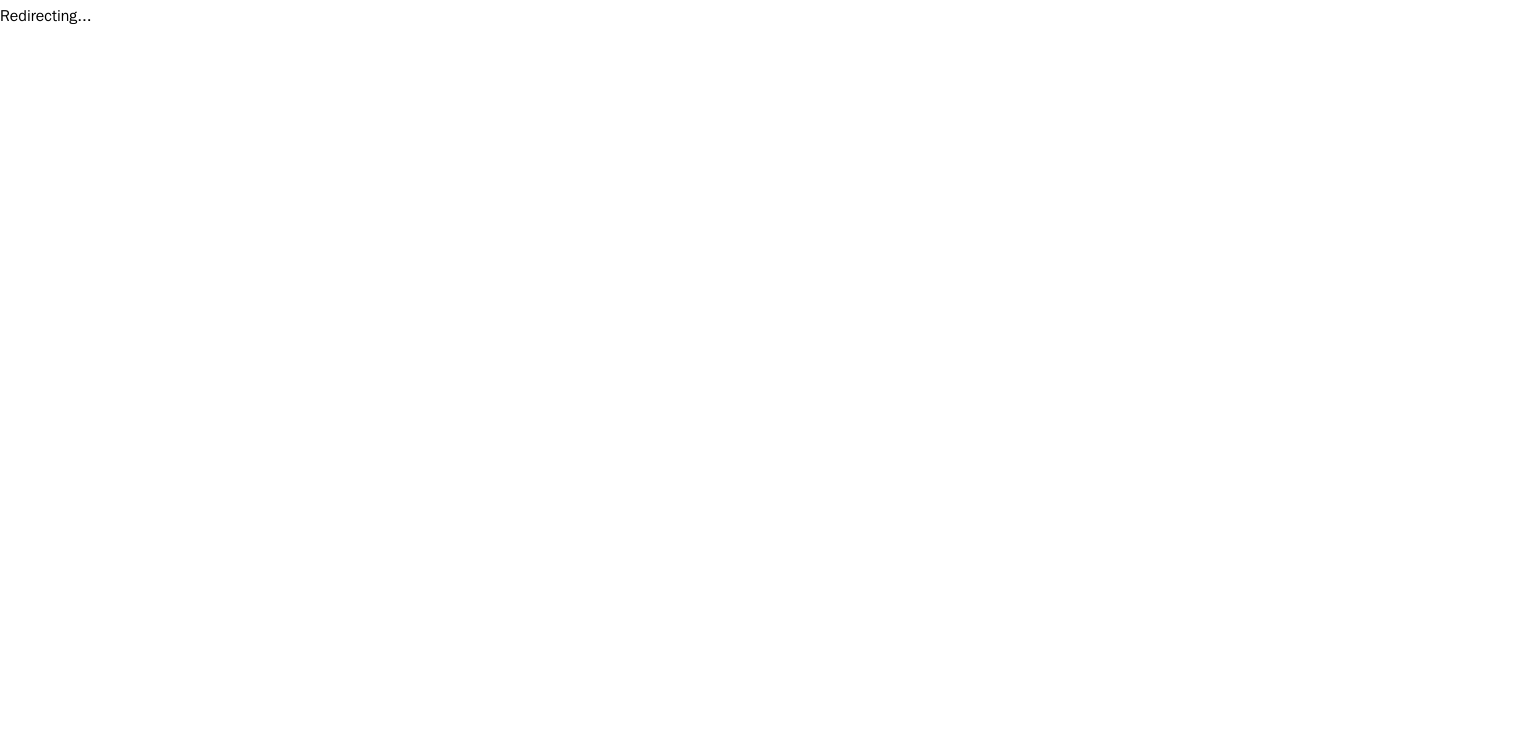 scroll, scrollTop: 0, scrollLeft: 0, axis: both 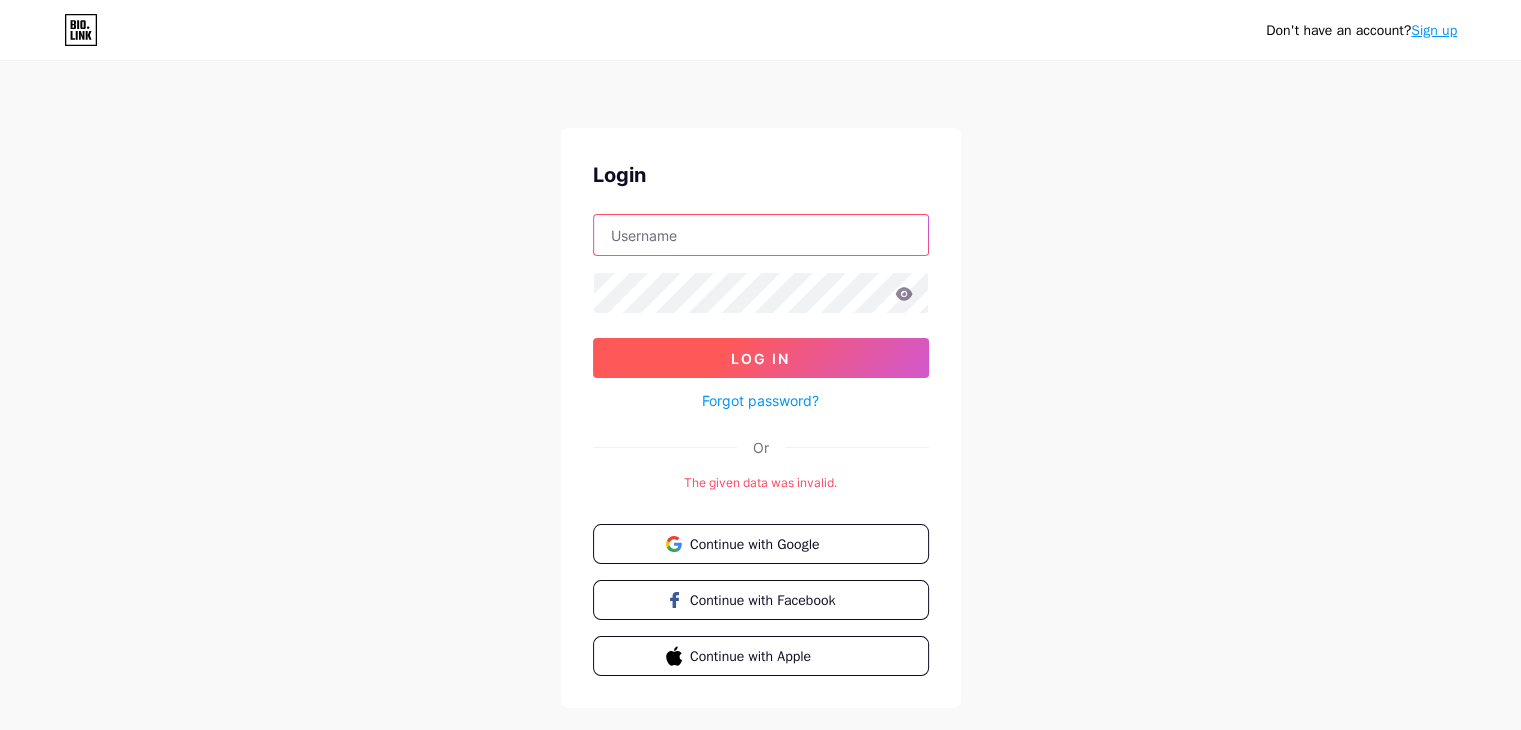 type on "mgmarshallheadshots@[EMAIL]" 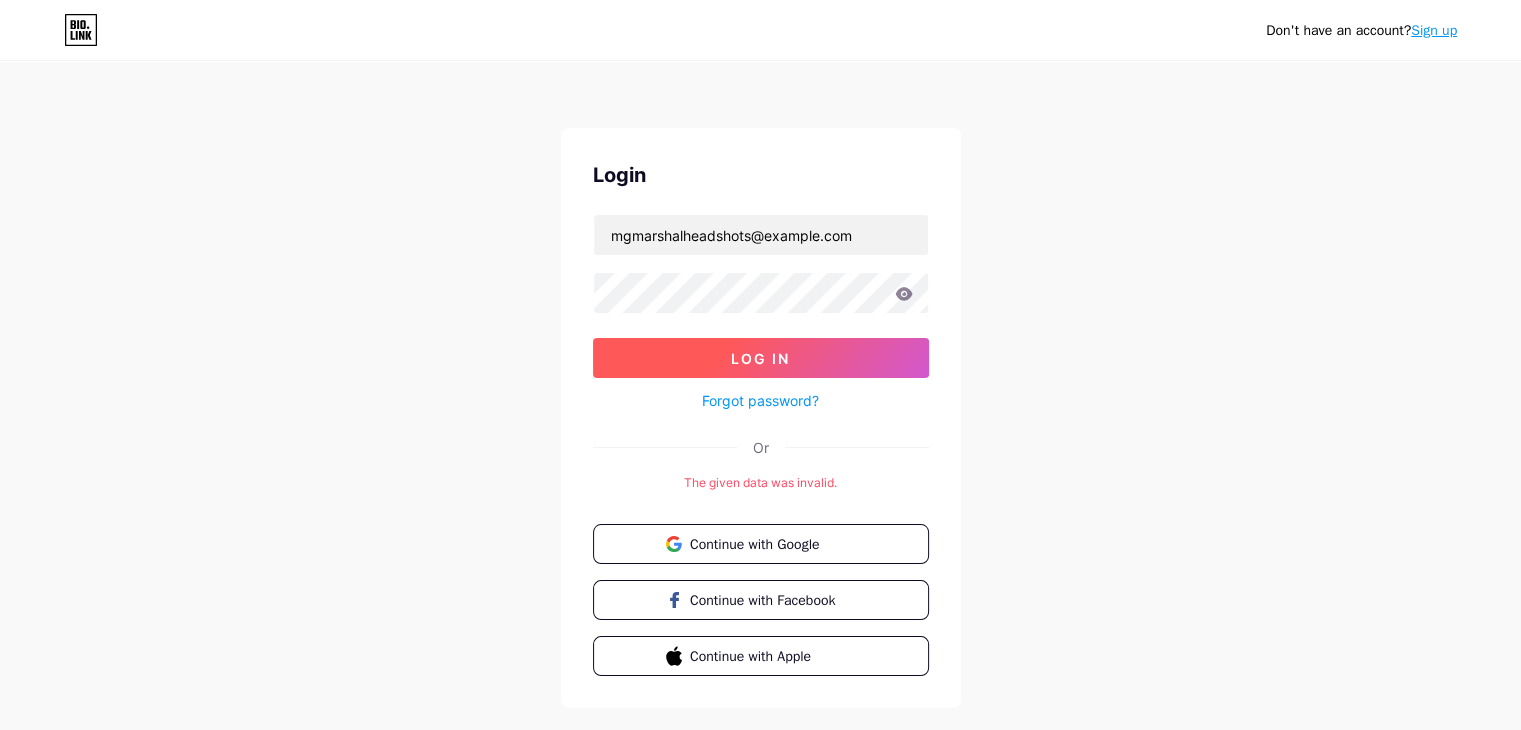 click on "Log In" at bounding box center (761, 358) 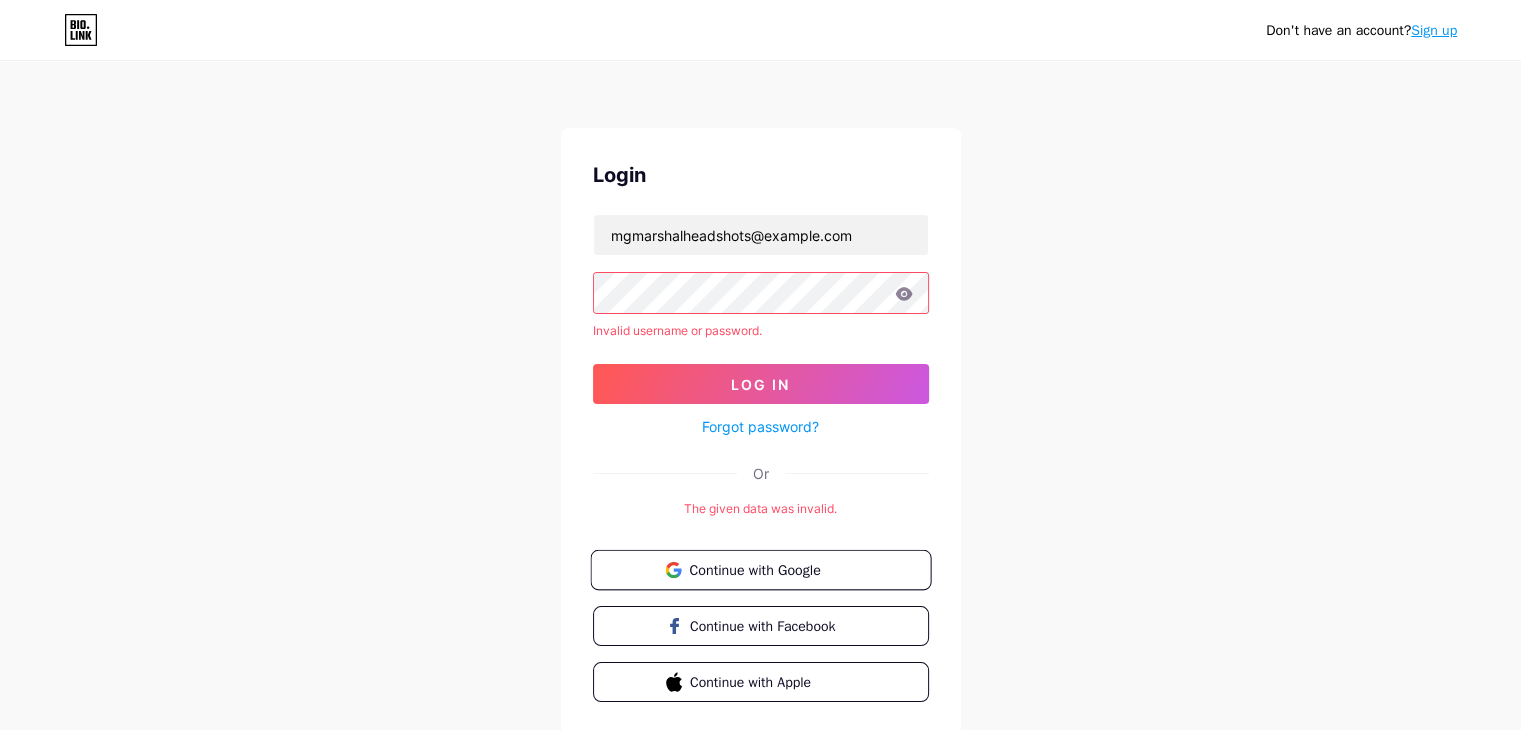 click on "Continue with Google" at bounding box center (772, 569) 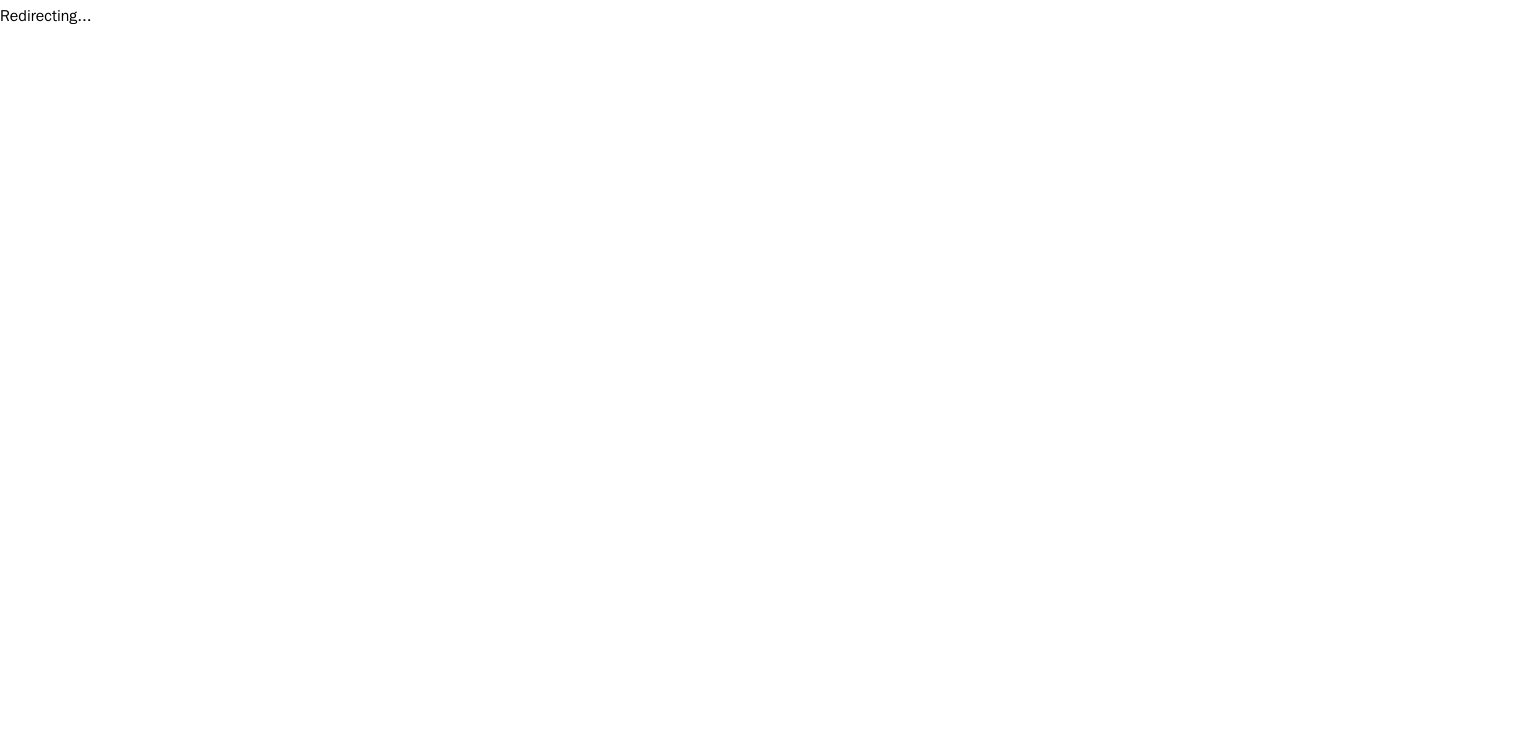 scroll, scrollTop: 0, scrollLeft: 0, axis: both 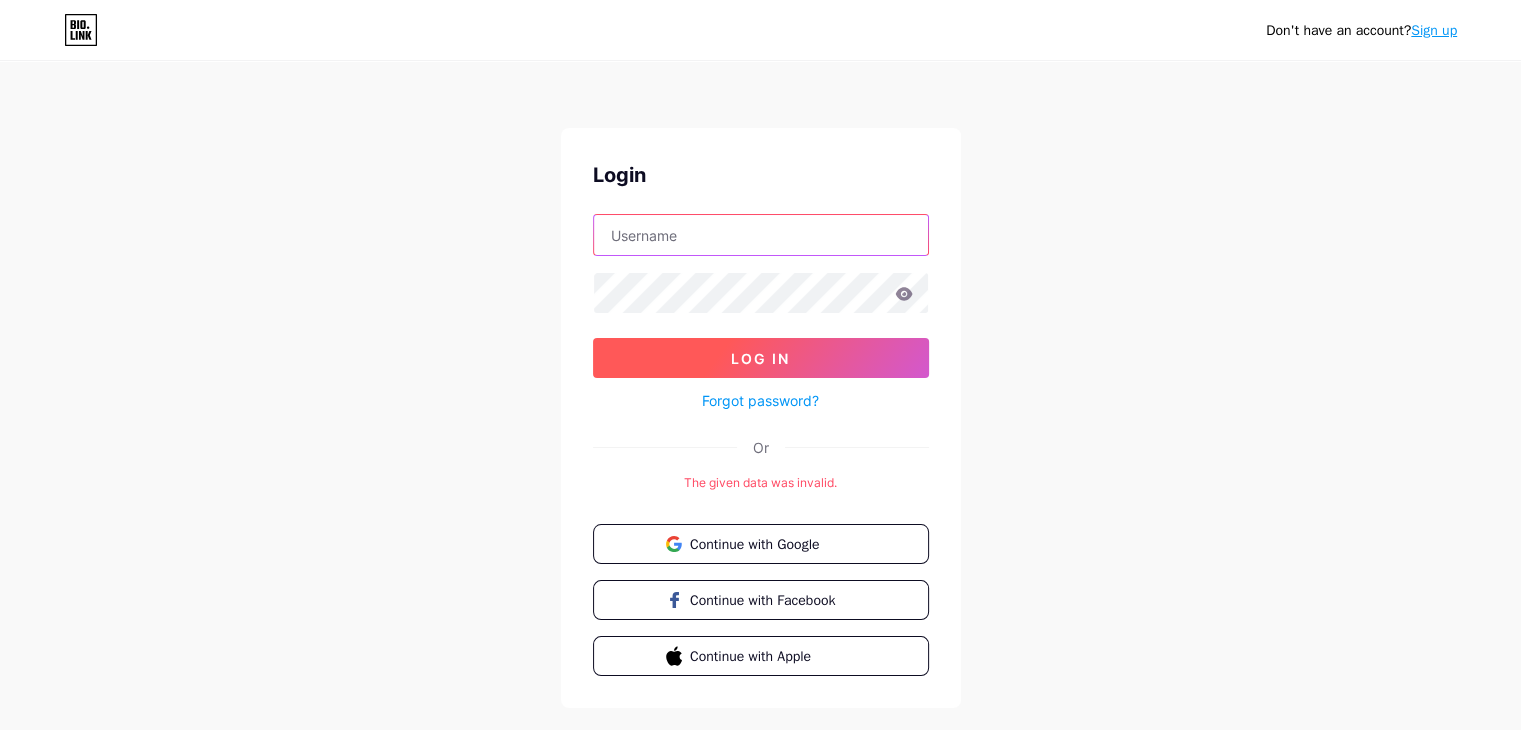 type on "mgmarshalheadshots@example.com" 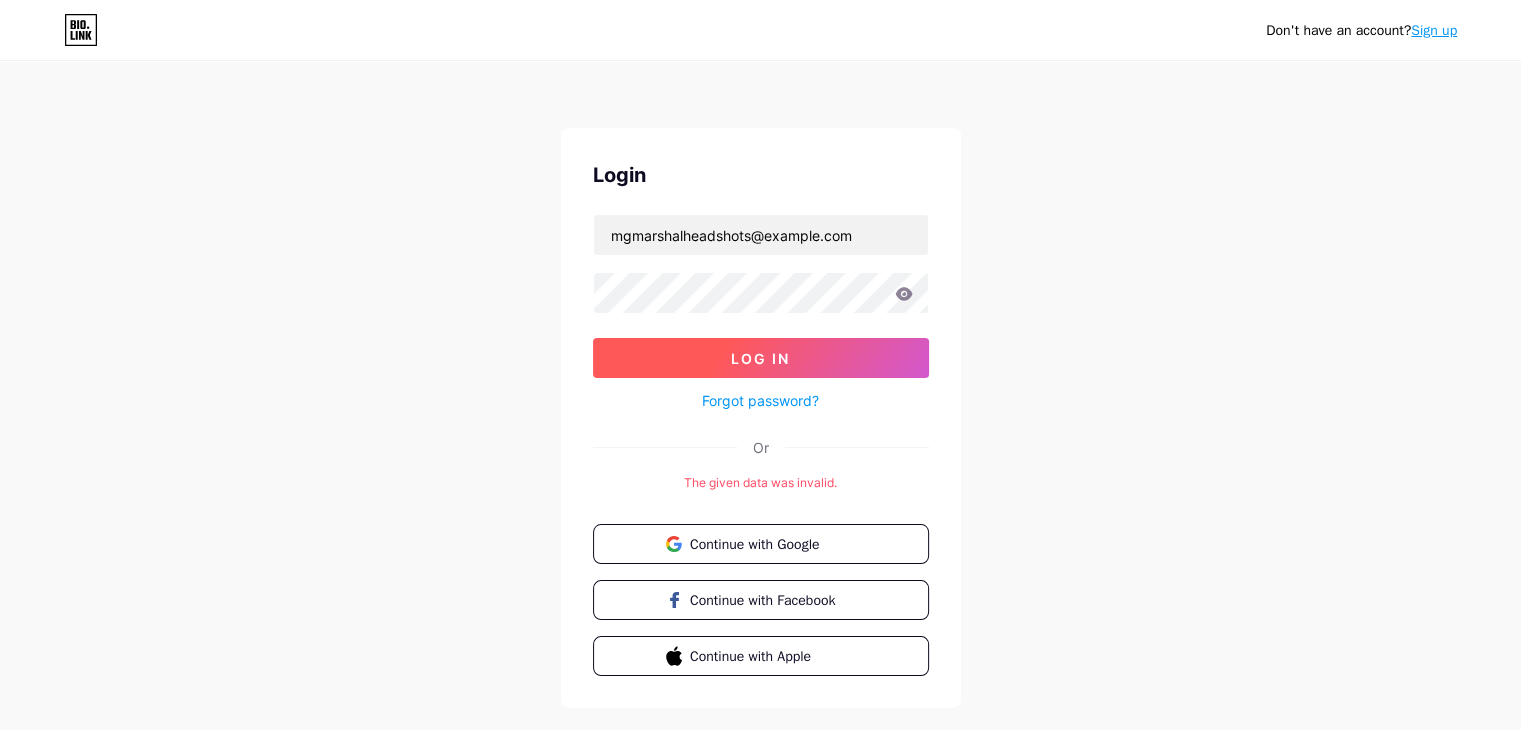 click on "Log In" at bounding box center [761, 358] 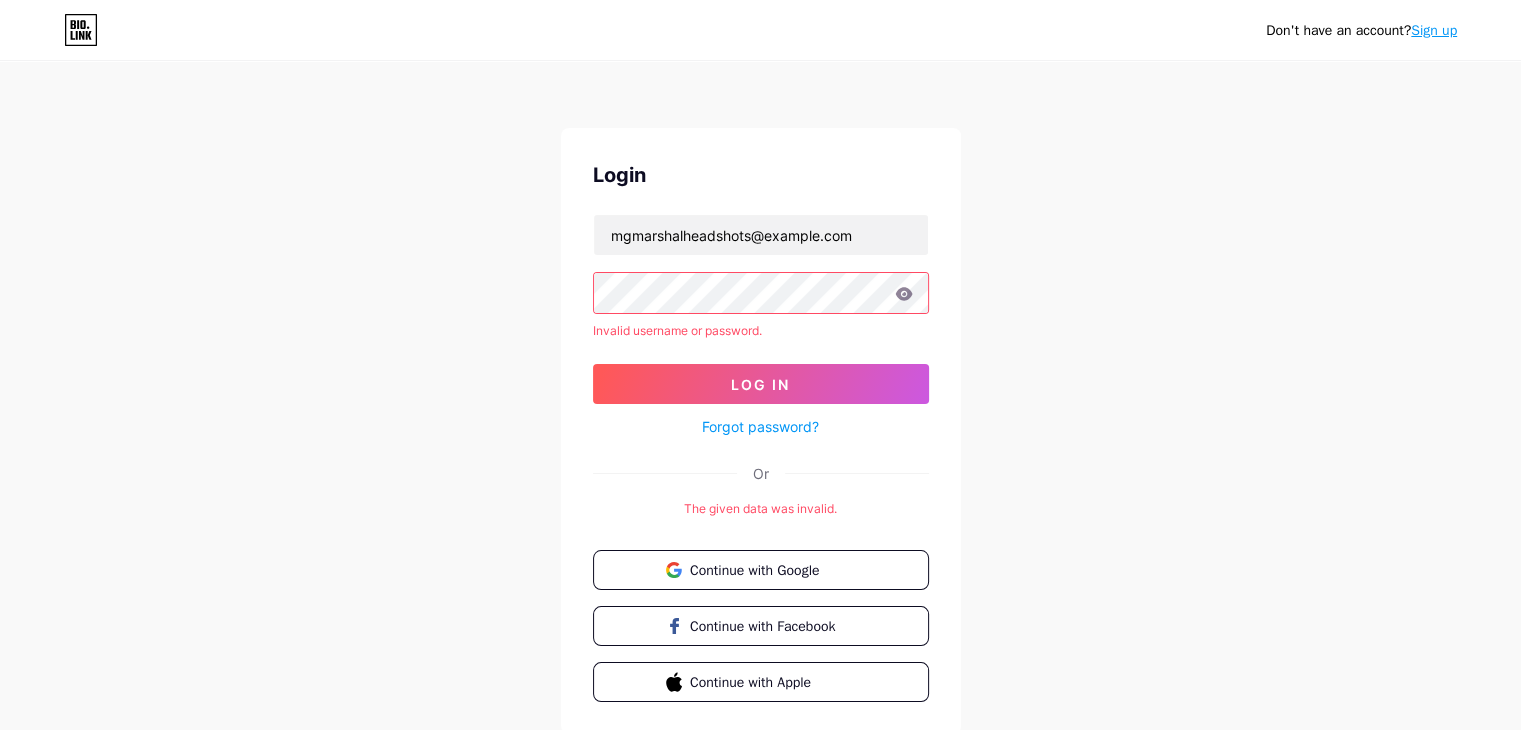 scroll, scrollTop: 65, scrollLeft: 0, axis: vertical 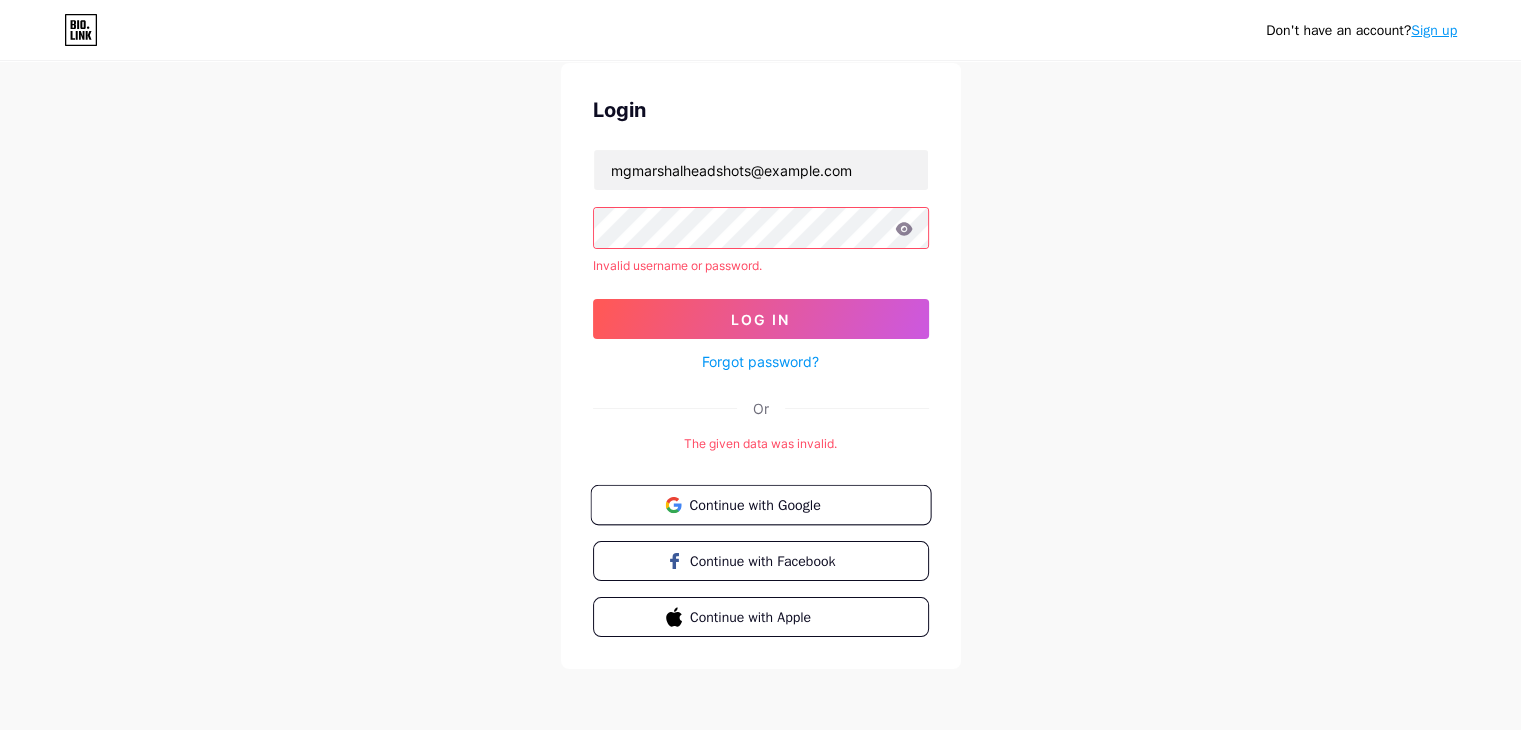 click on "Continue with Google" at bounding box center [772, 504] 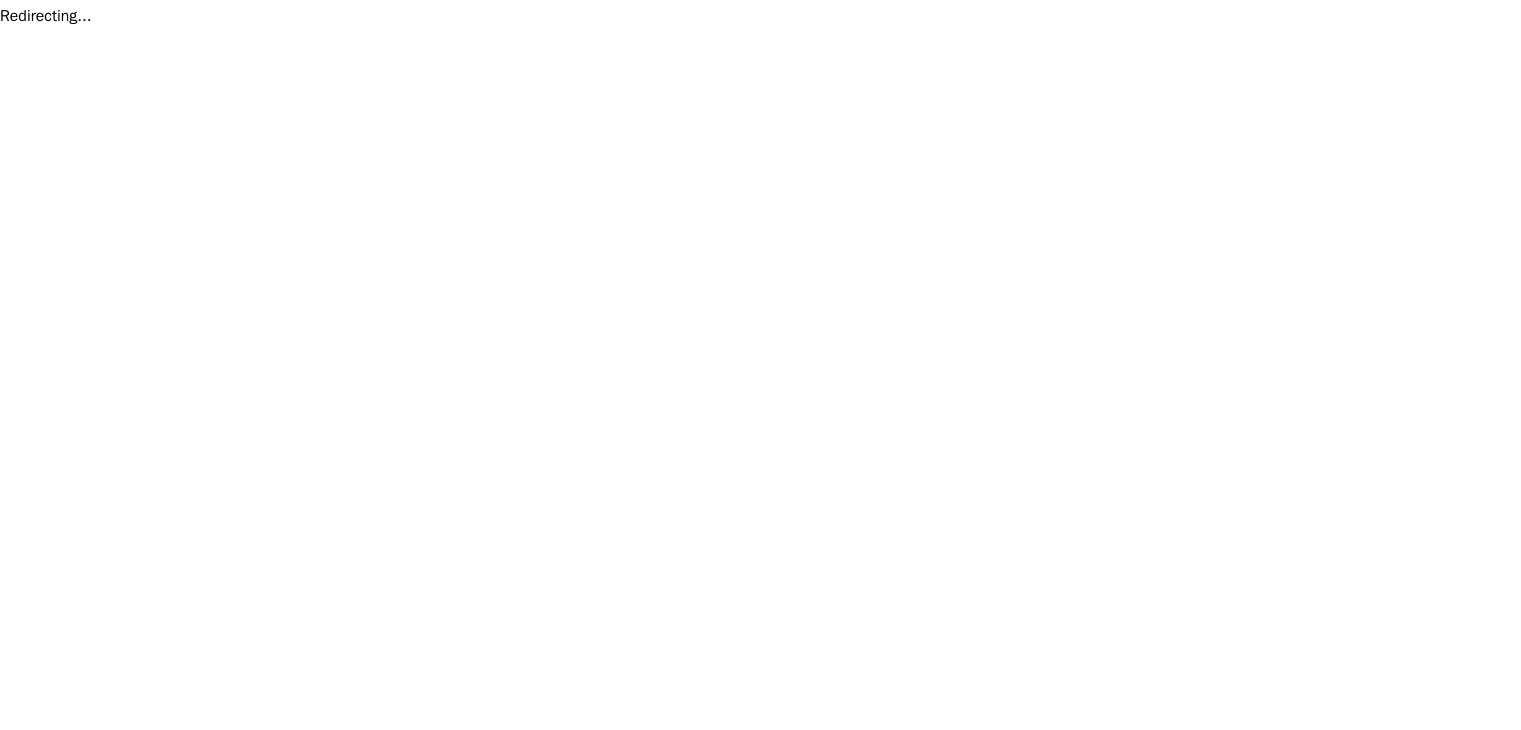 scroll, scrollTop: 0, scrollLeft: 0, axis: both 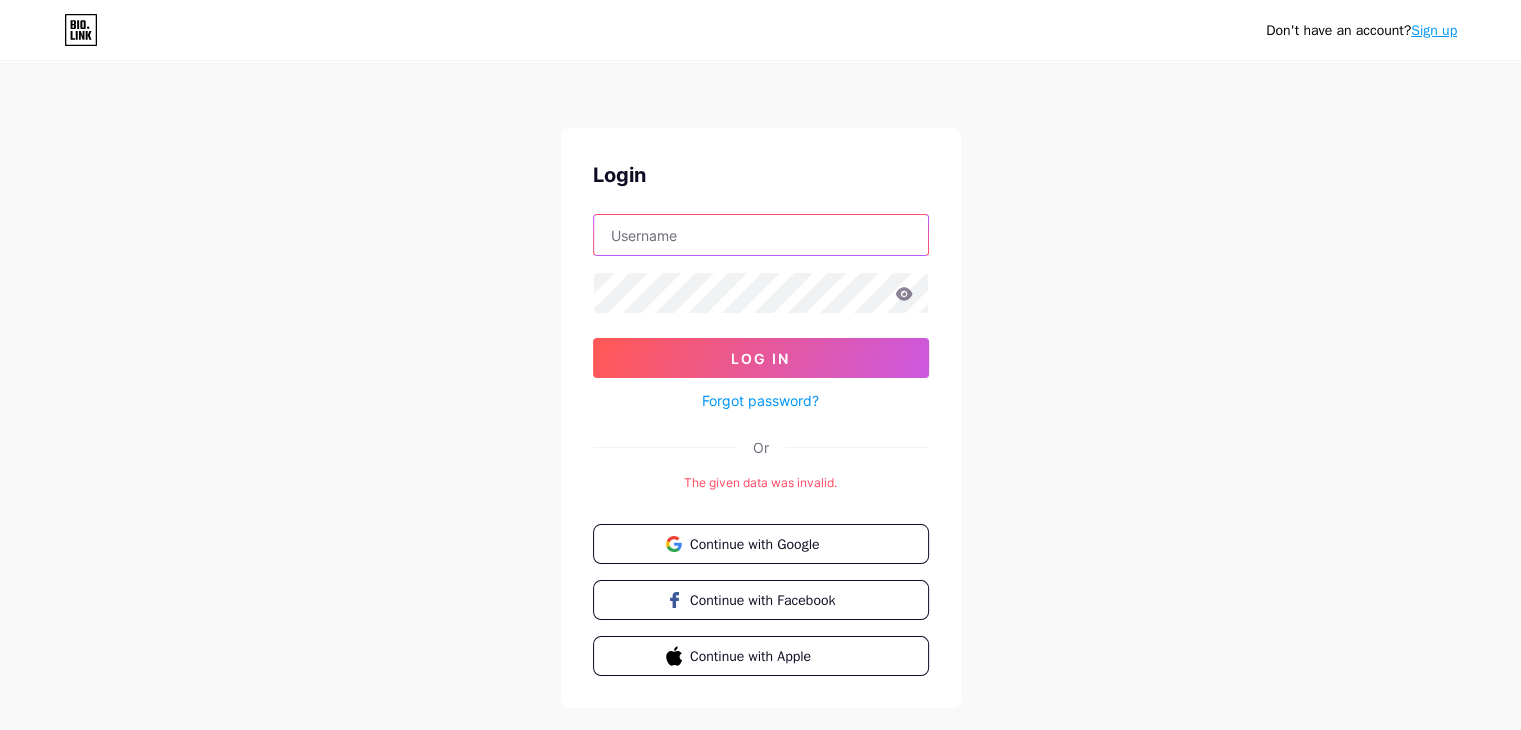 type on "mgmarshalheadshots@example.com" 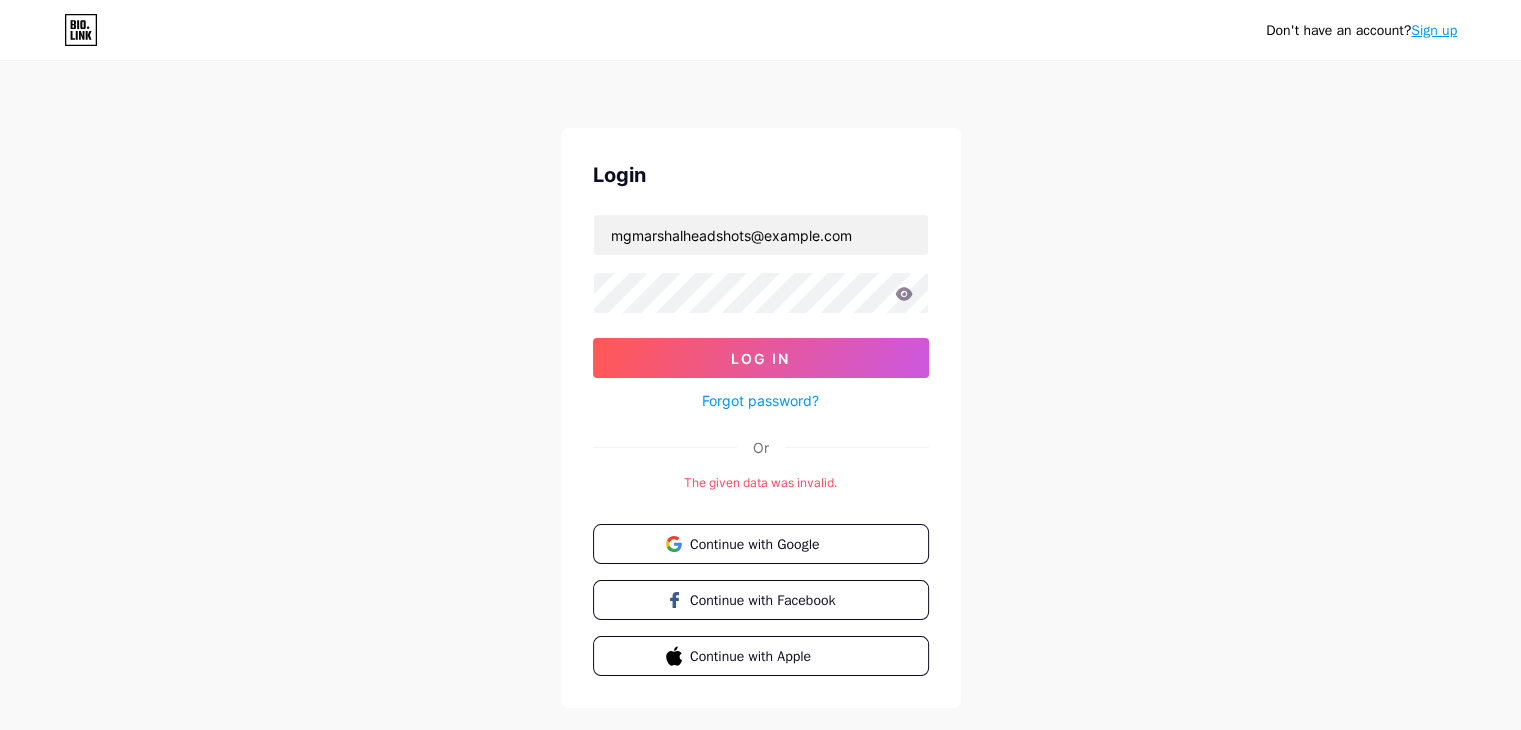 click on "Don't have an account?  Sign up   Login     mgmarshalheadshots@example.com               Log In
Forgot password?
Or     The given data was invalid.   Continue with Google     Continue with Facebook
Continue with Apple" at bounding box center (760, 386) 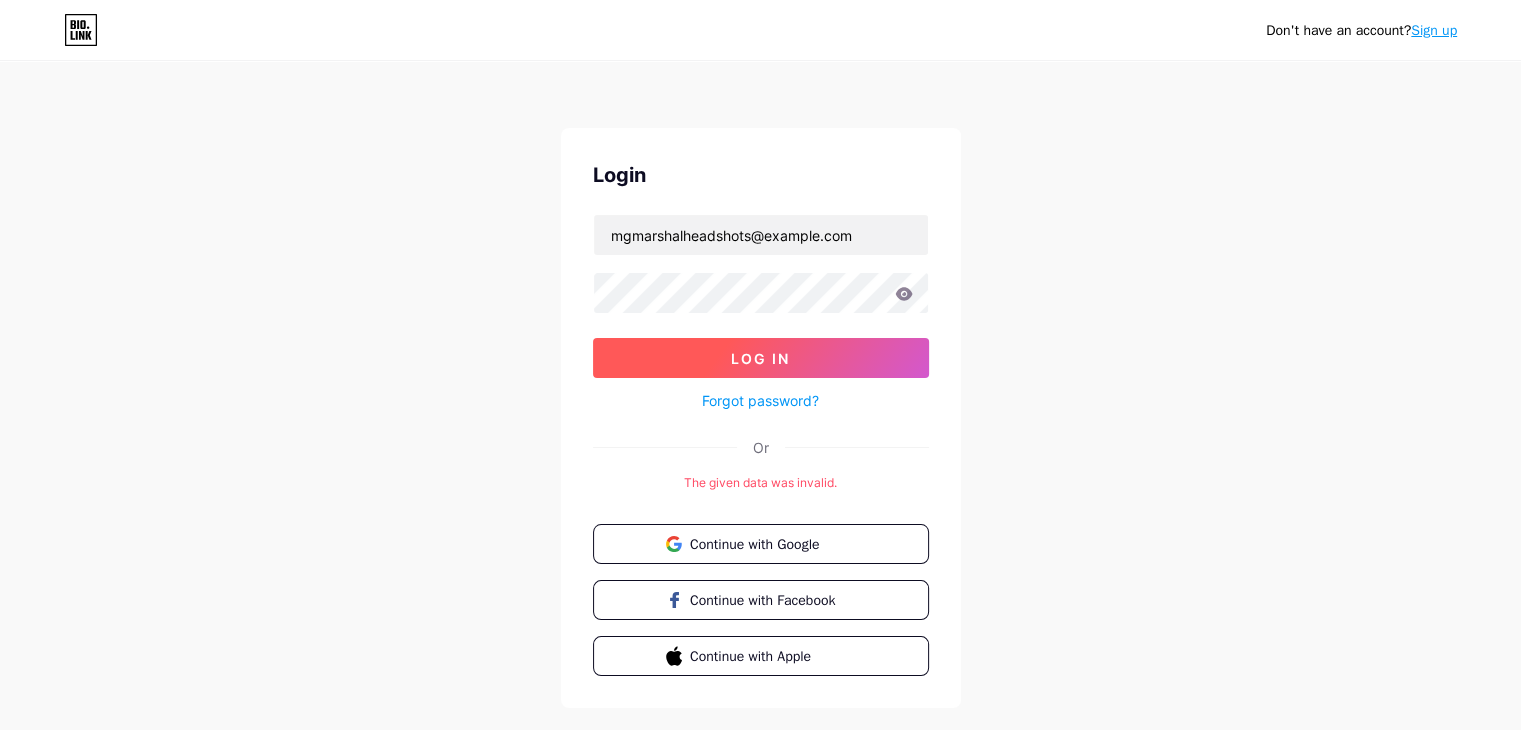 click on "Log In" at bounding box center [760, 358] 